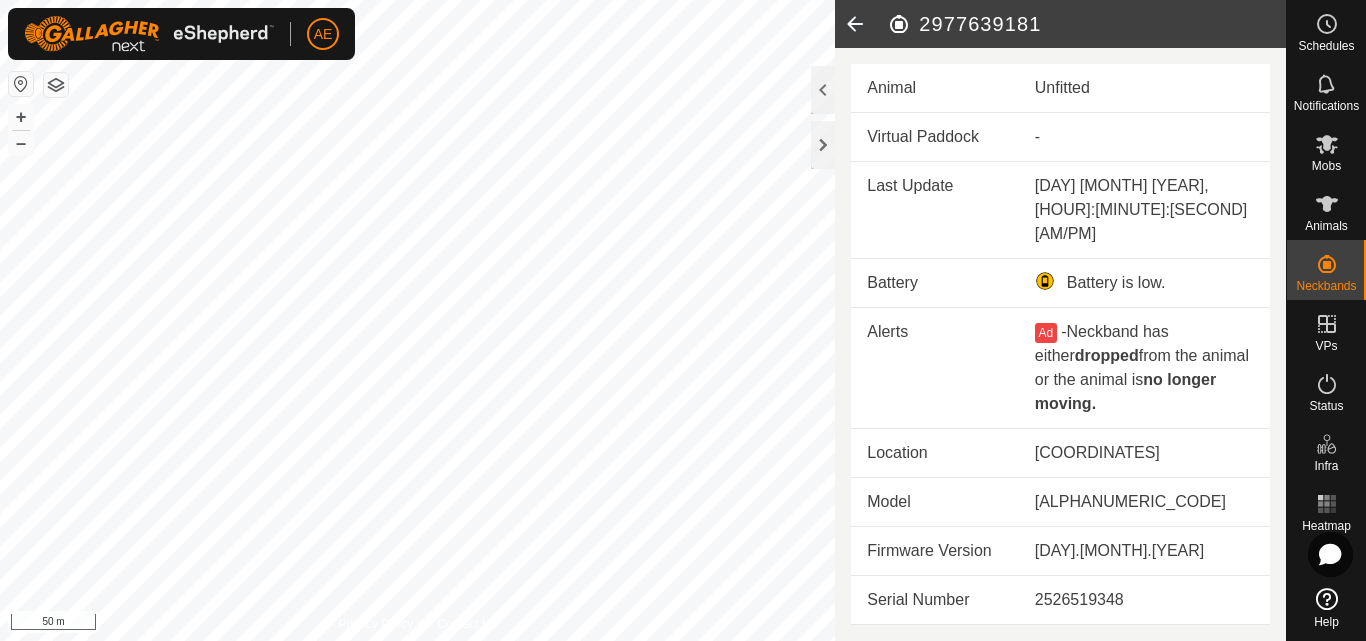 scroll, scrollTop: 0, scrollLeft: 0, axis: both 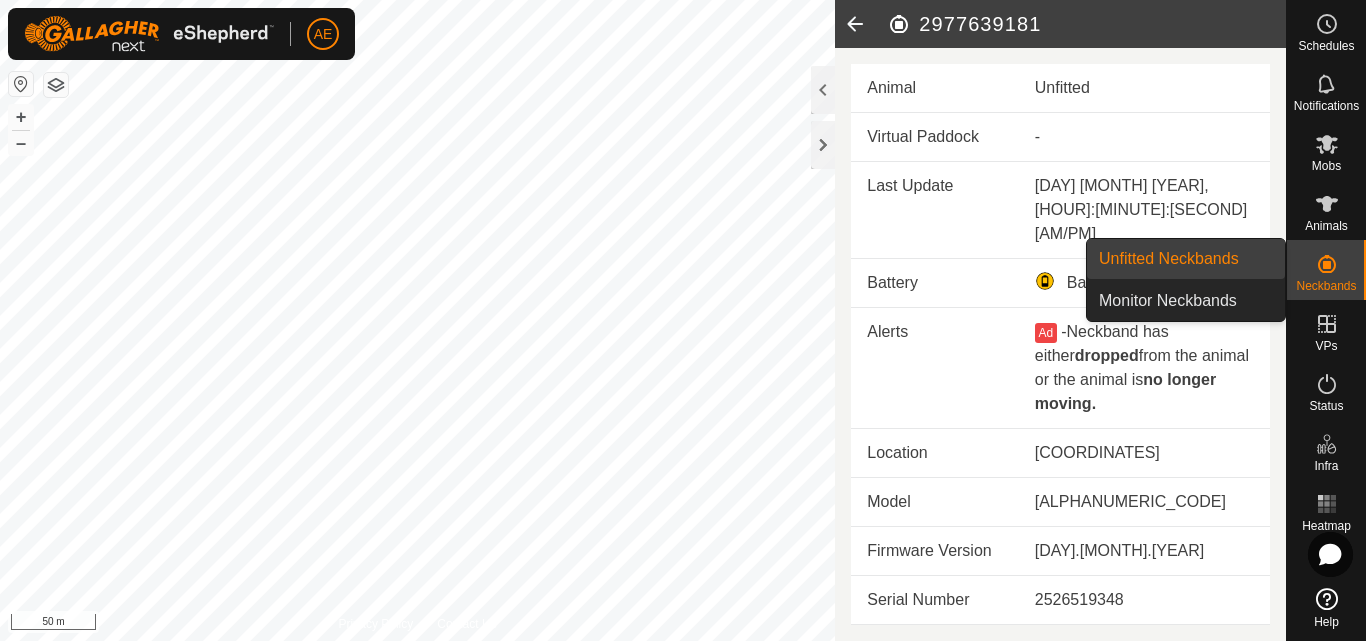 click at bounding box center (1327, 264) 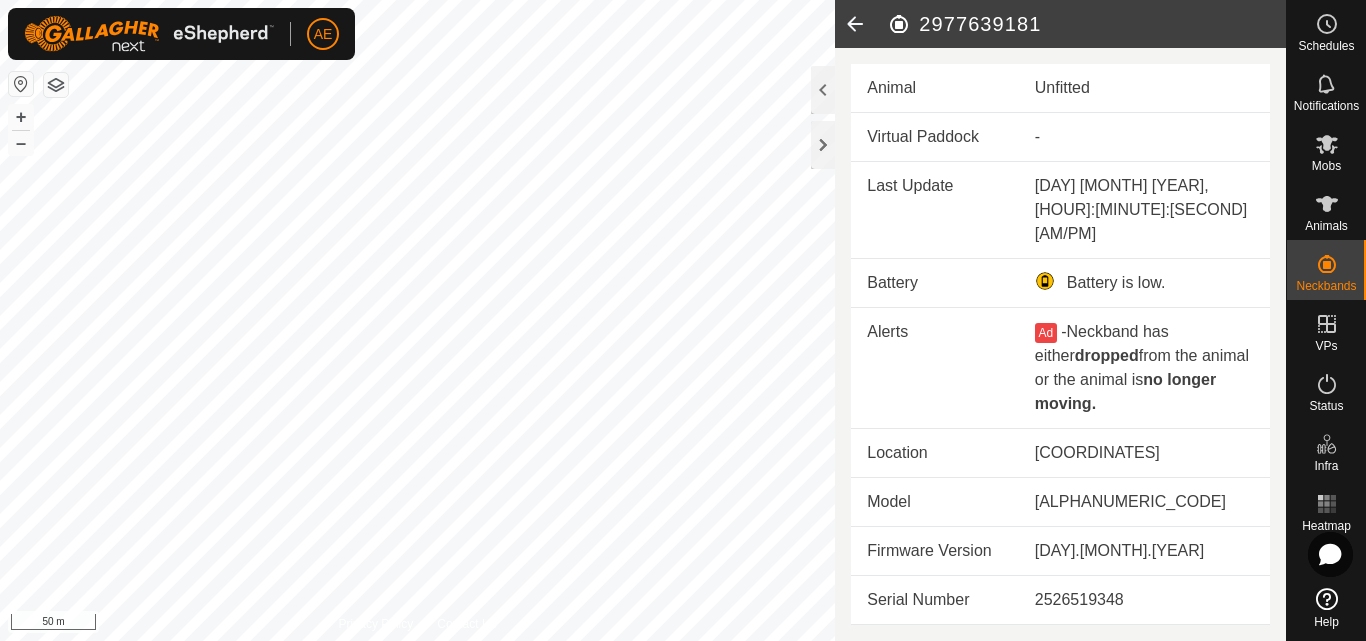 click 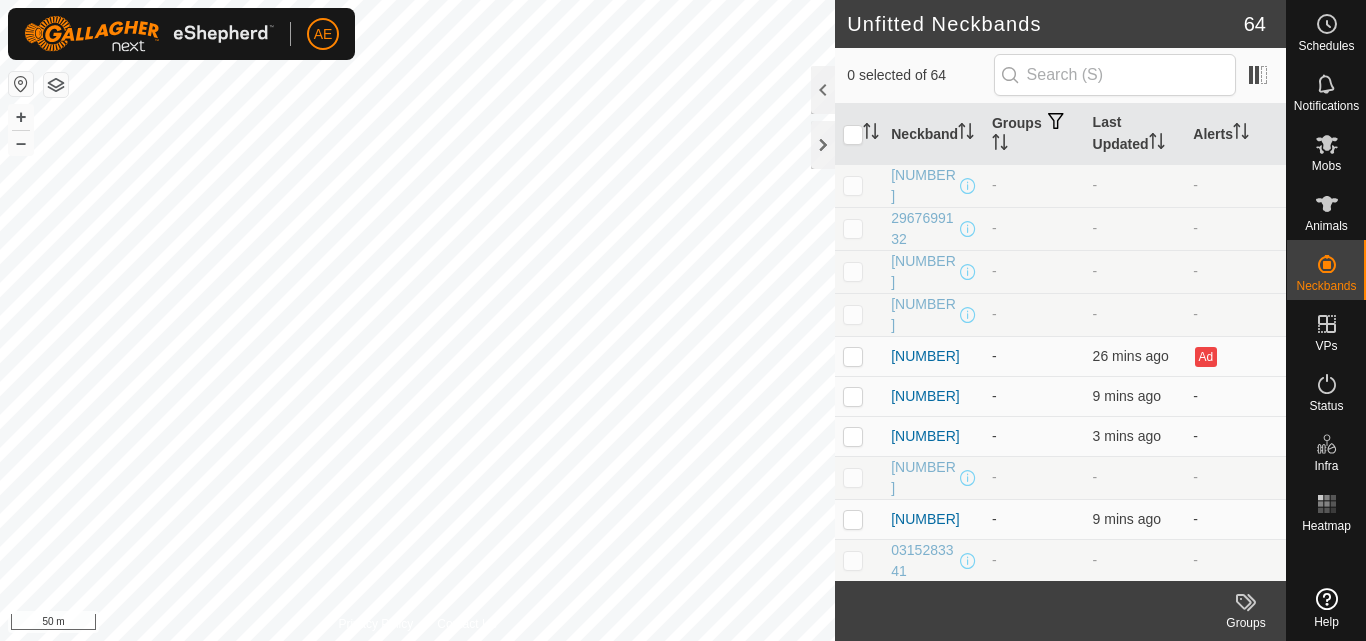 scroll, scrollTop: 0, scrollLeft: 0, axis: both 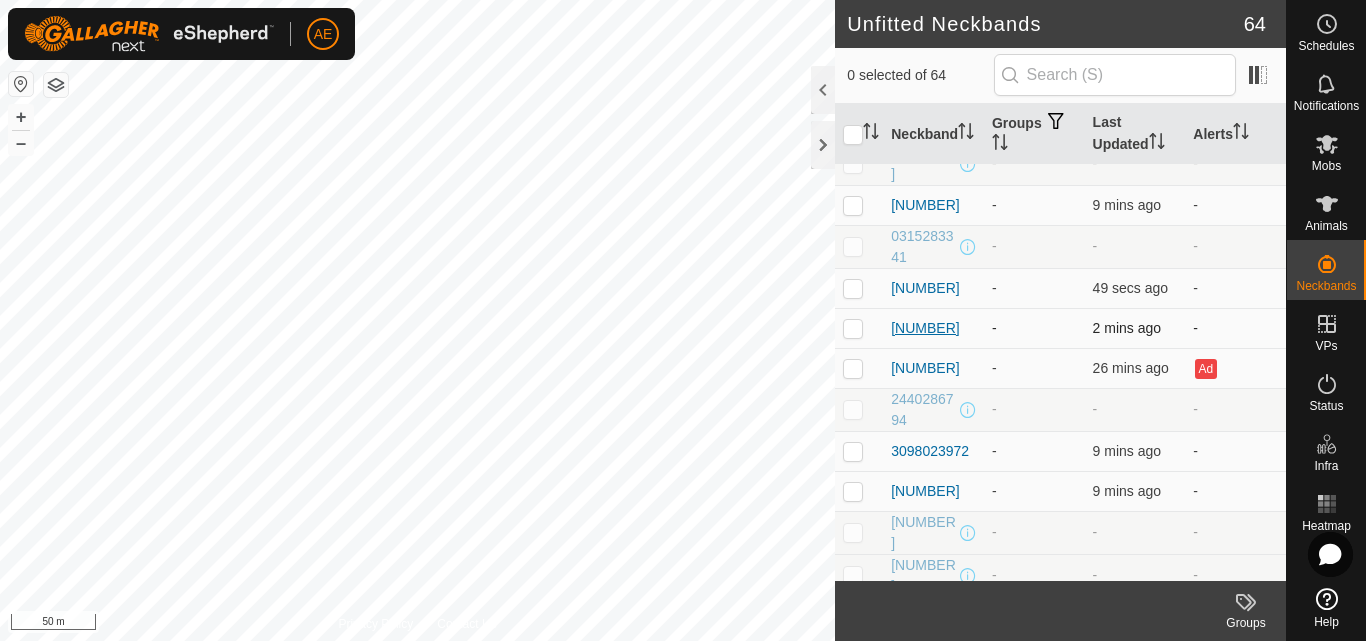 click on "[NUMBER]" at bounding box center [925, 328] 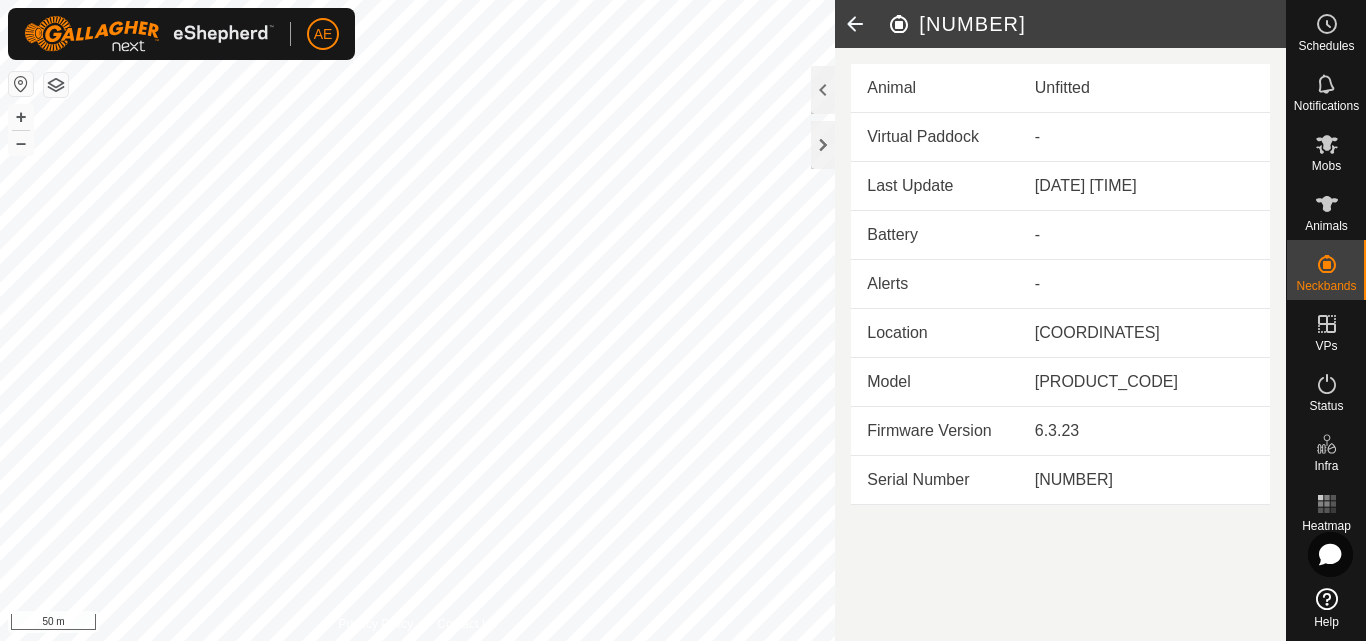 click 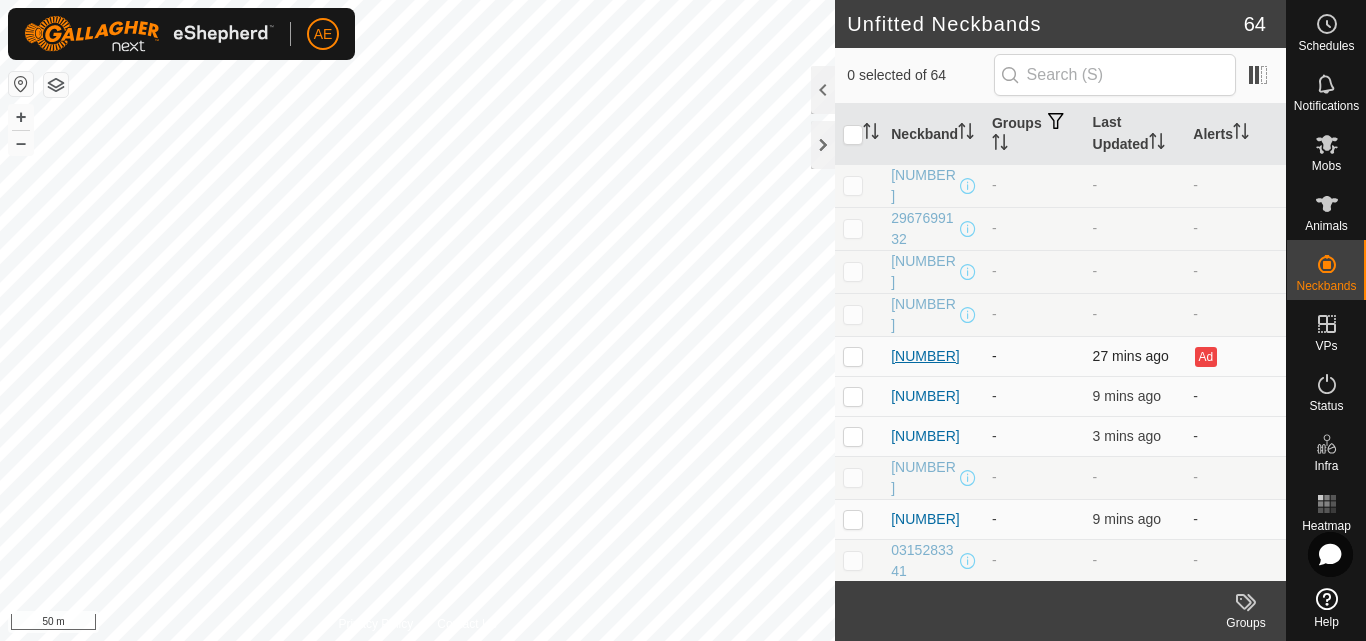 click on "[NUMBER]" at bounding box center [925, 356] 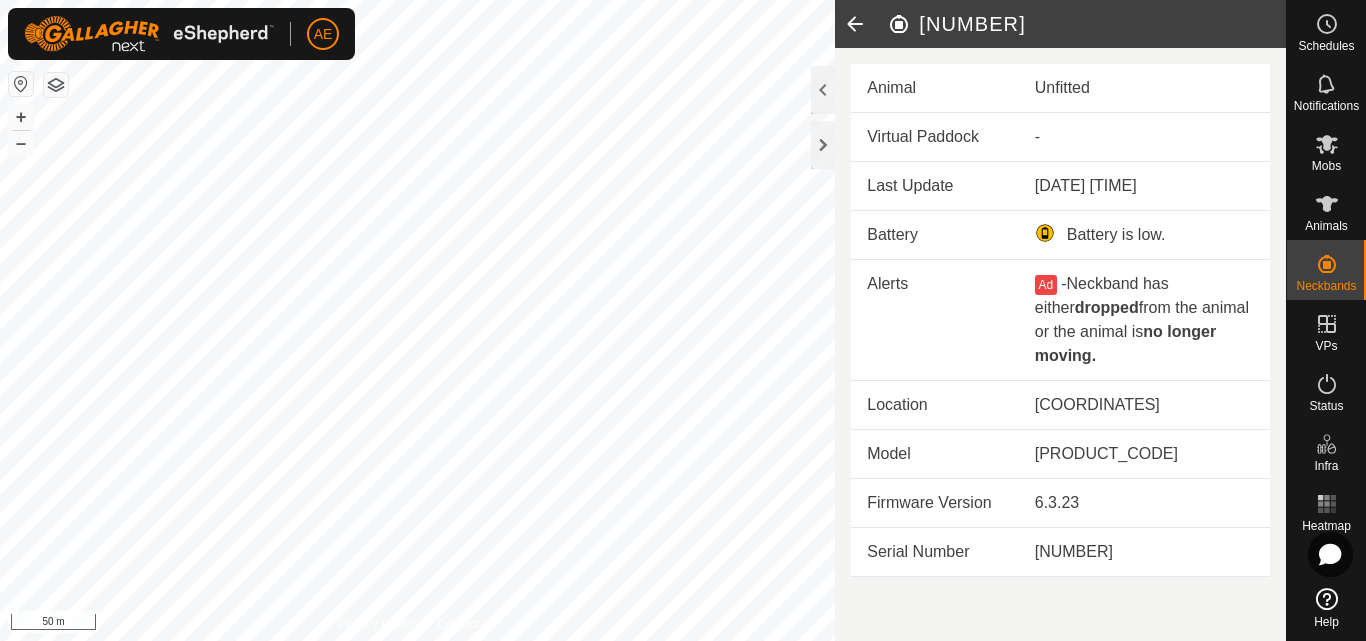 click 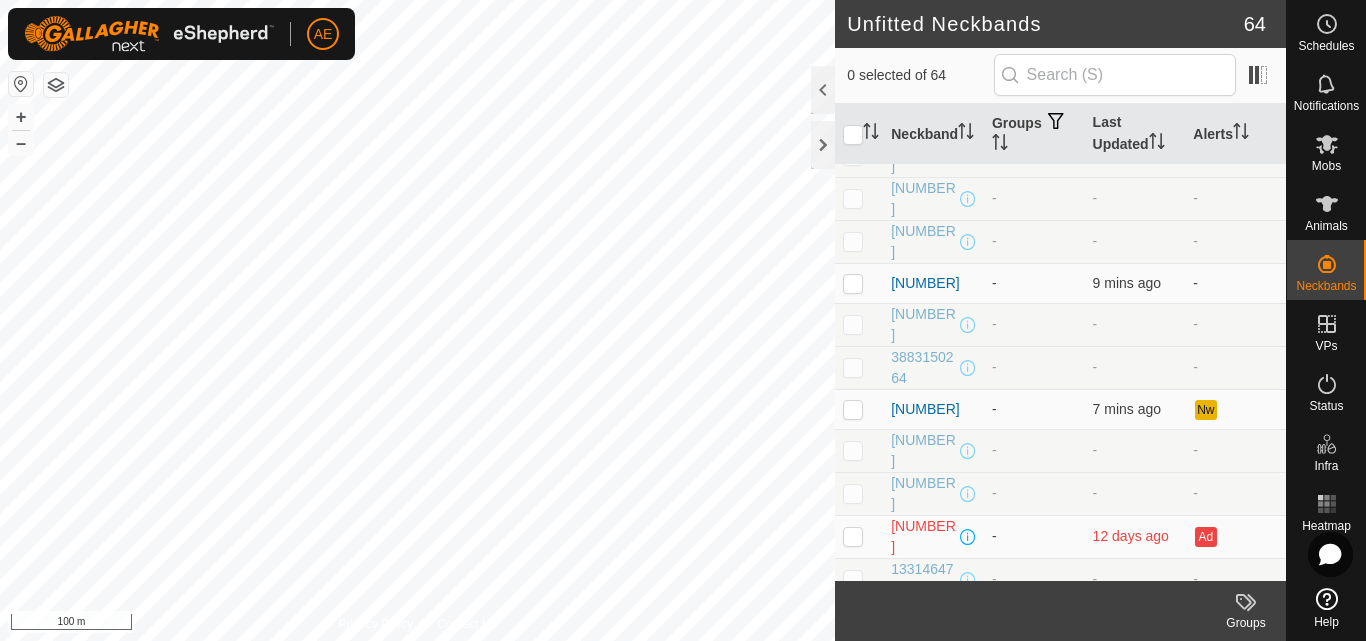 scroll, scrollTop: 1891, scrollLeft: 0, axis: vertical 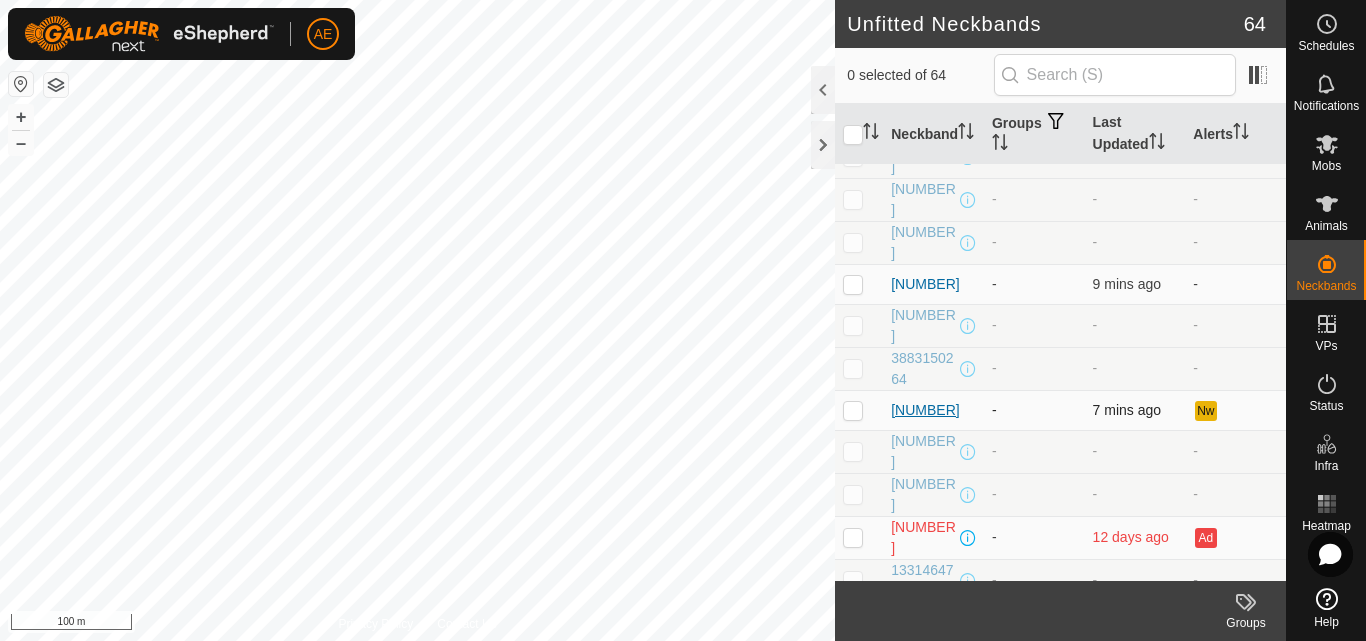 click on "[NUMBER]" at bounding box center [925, 410] 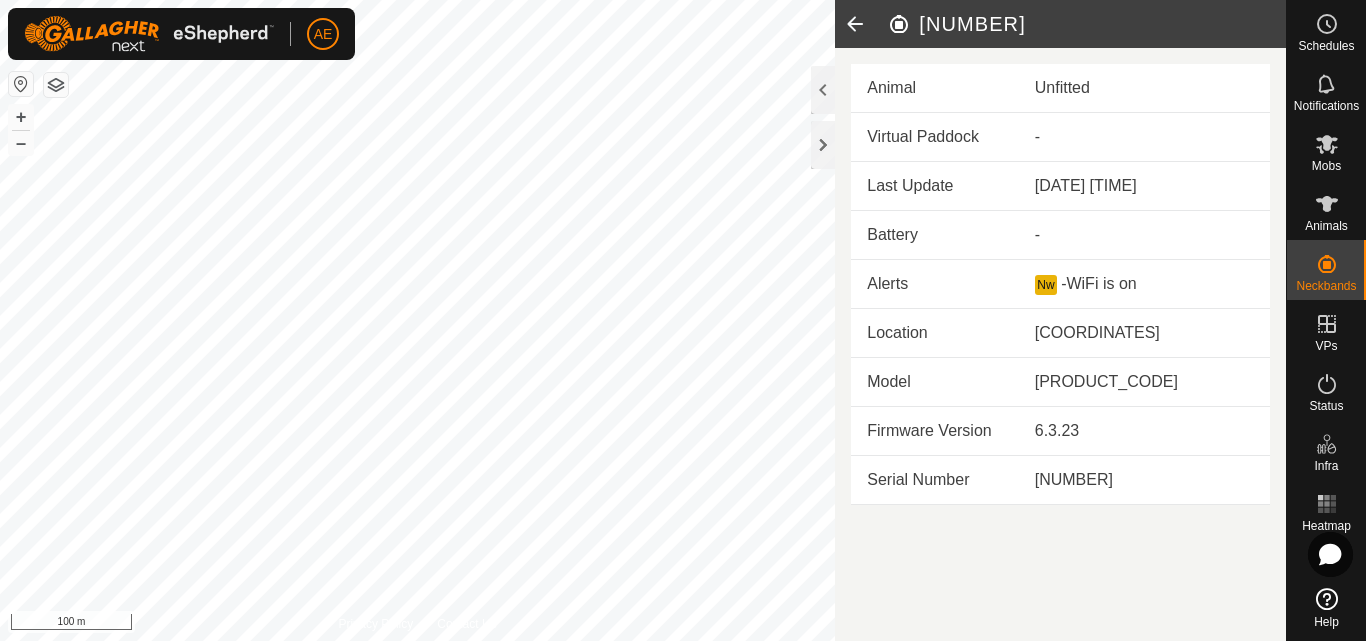 click 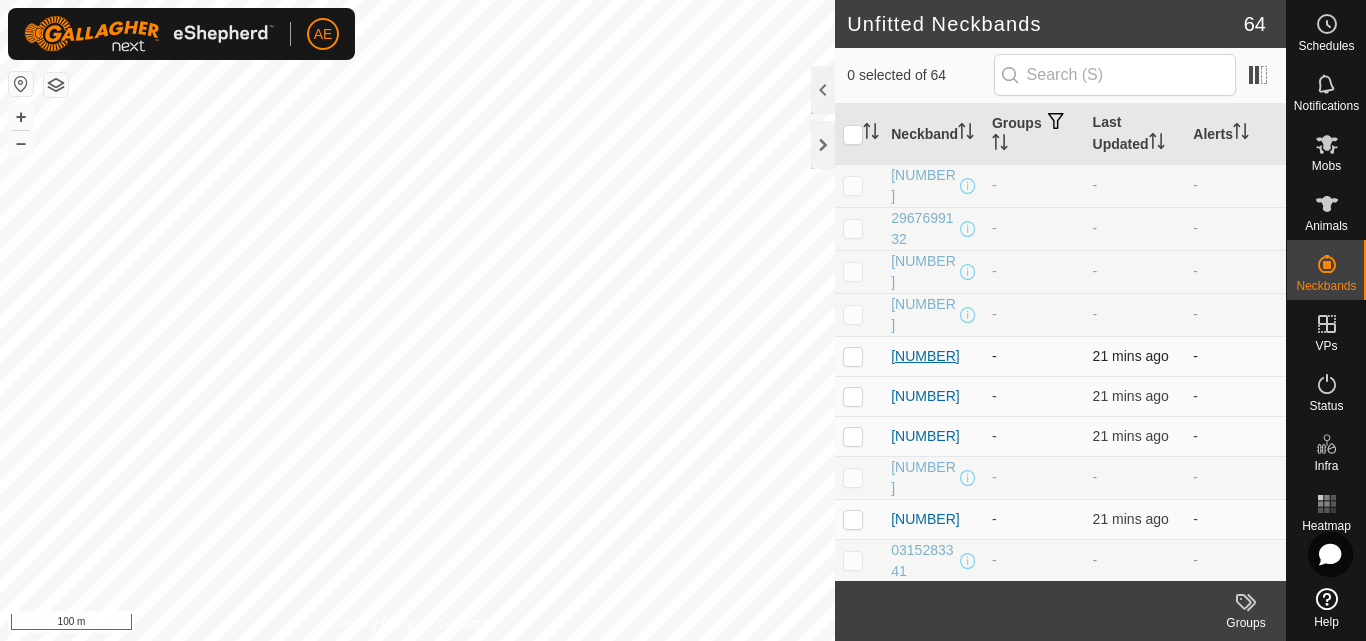click on "[NUMBER]" at bounding box center (925, 356) 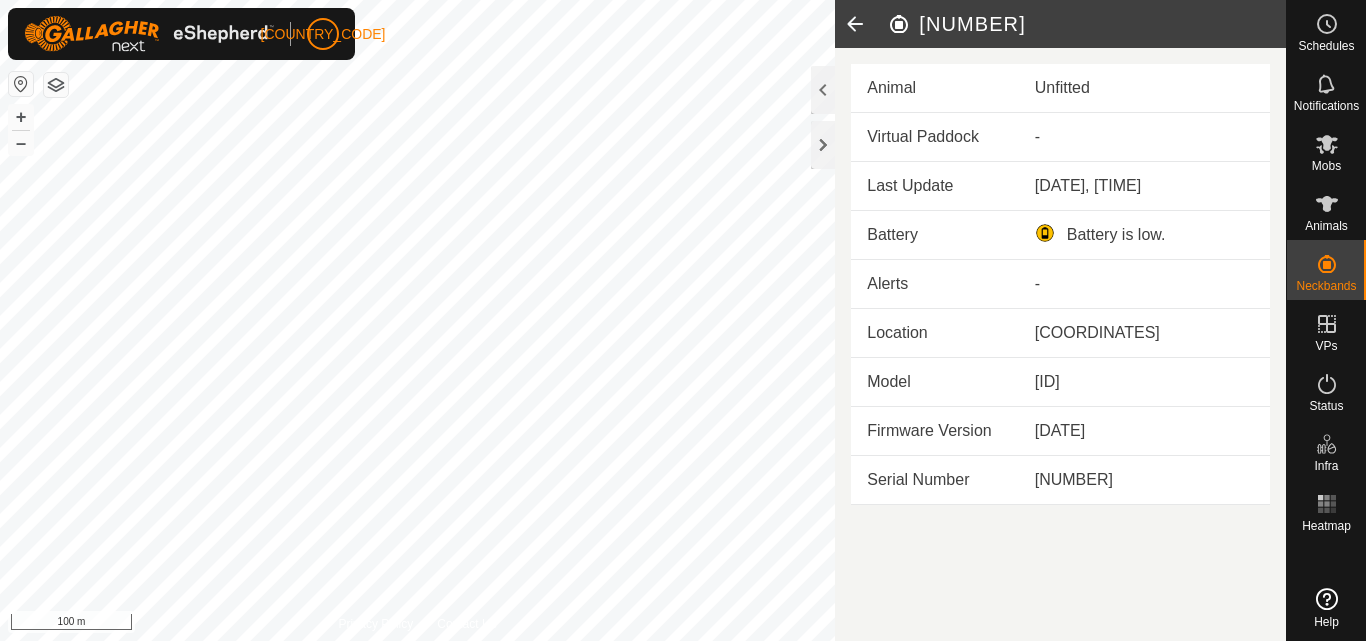 scroll, scrollTop: 0, scrollLeft: 0, axis: both 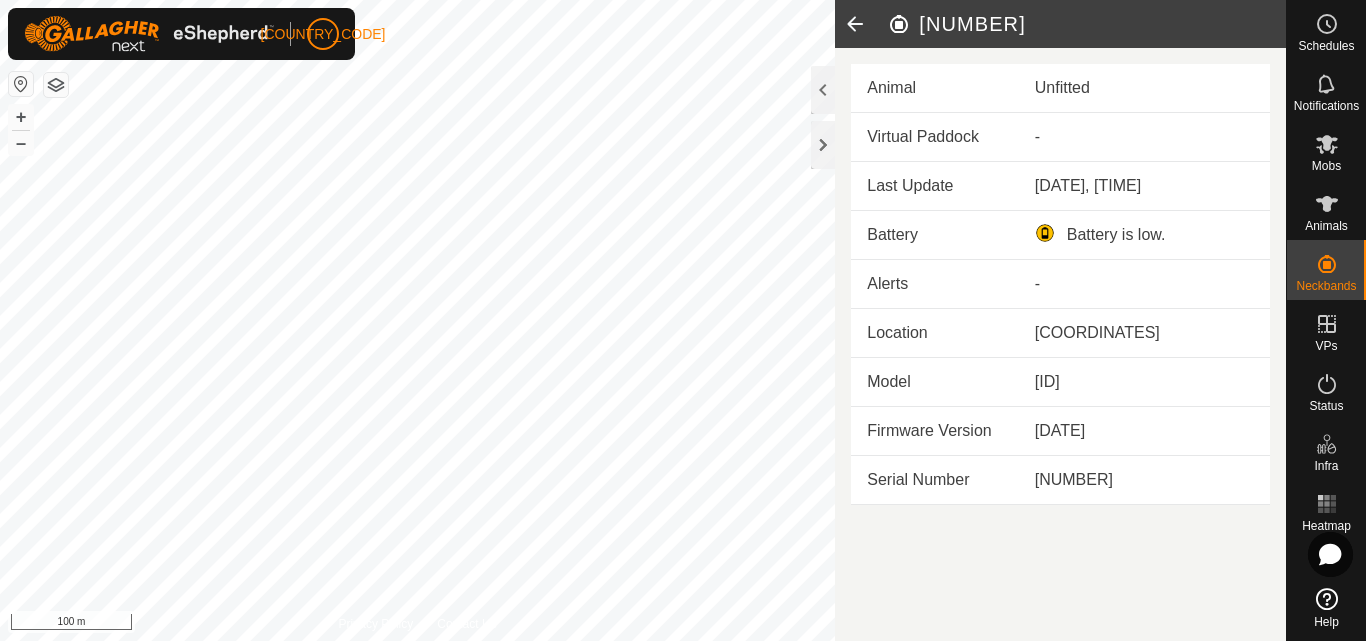 click 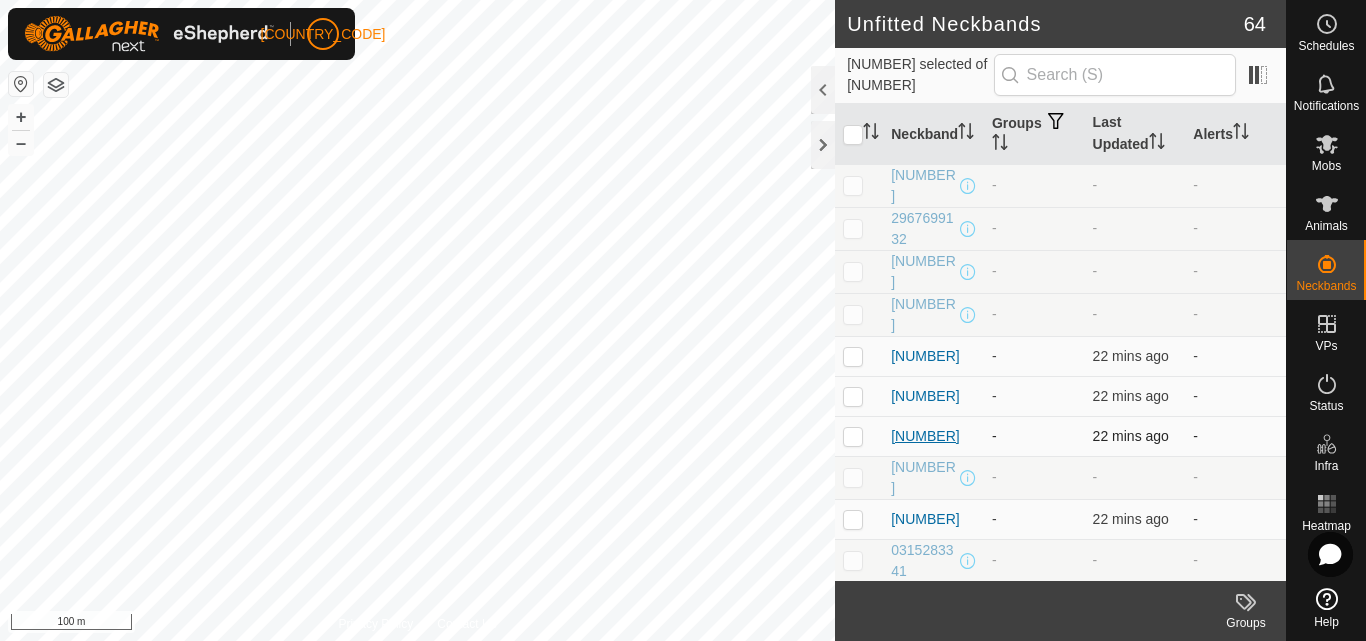 click on "[NUMBER]" at bounding box center [925, 436] 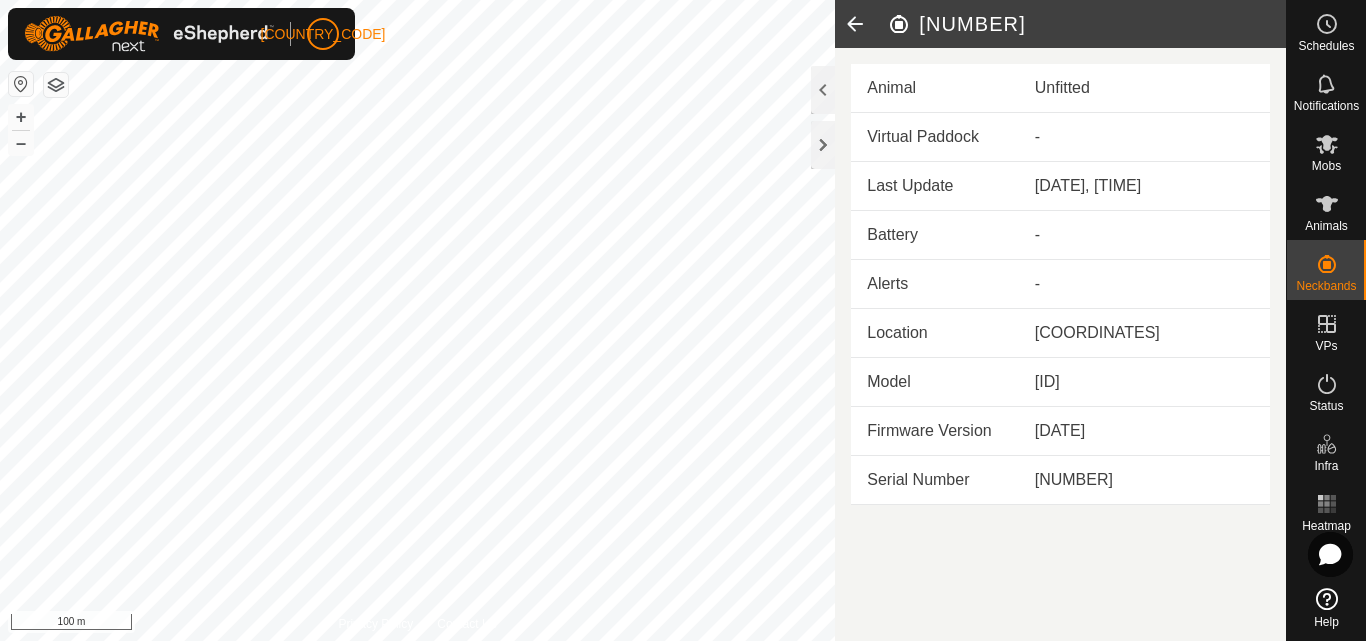 click 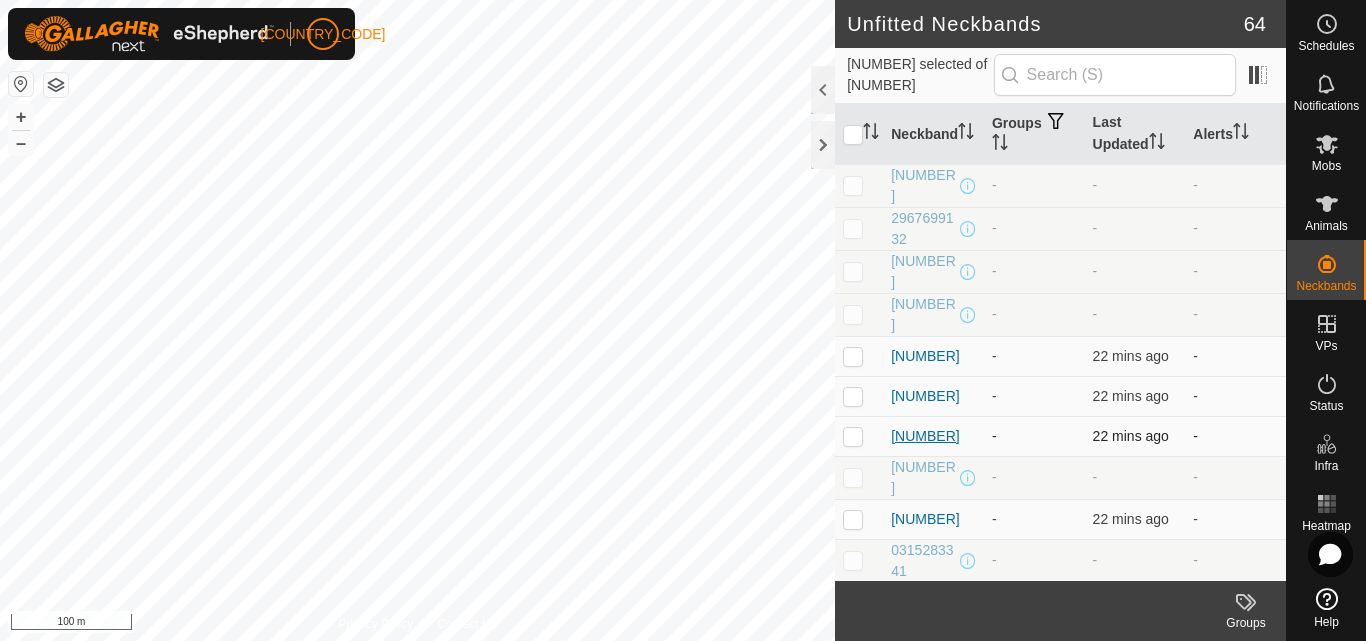 click on "[NUMBER]" at bounding box center (925, 436) 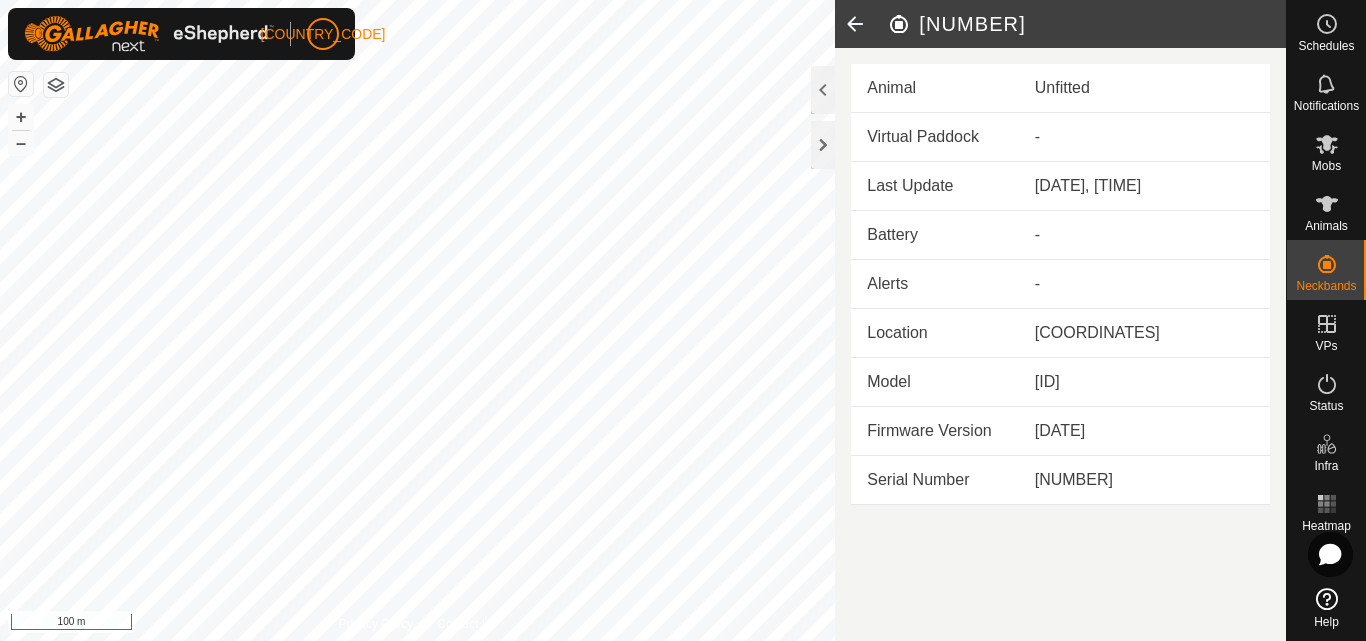 click 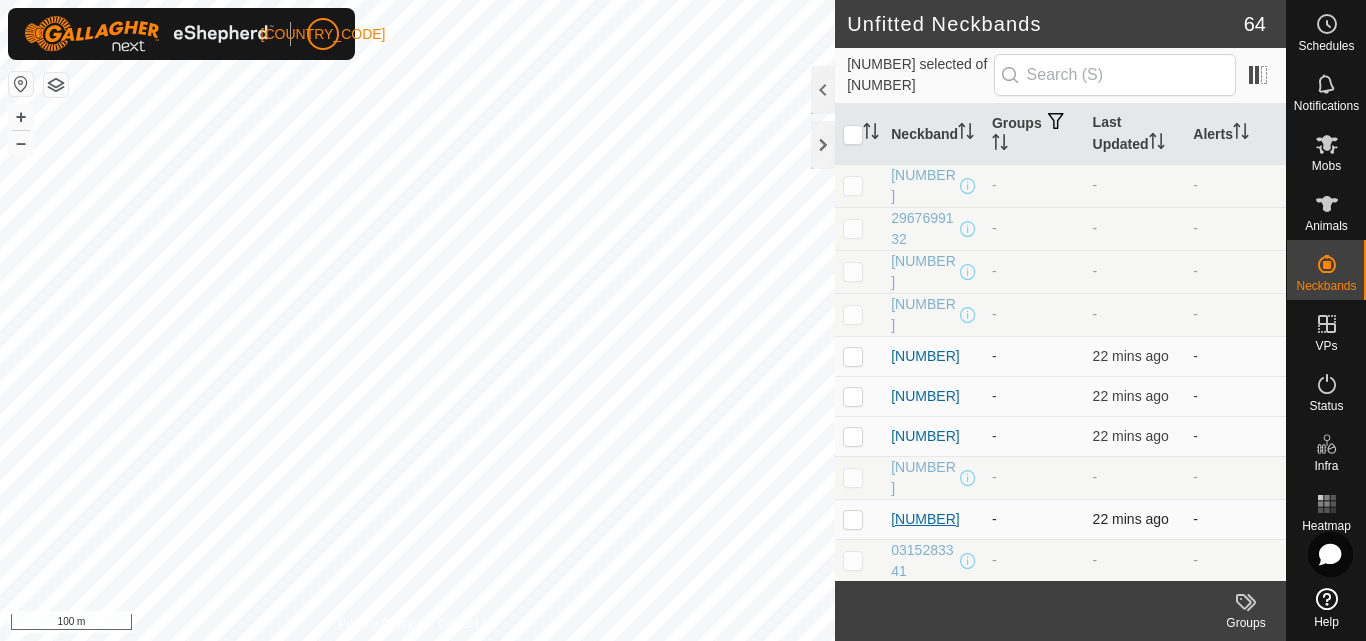 click on "[NUMBER]" at bounding box center [925, 519] 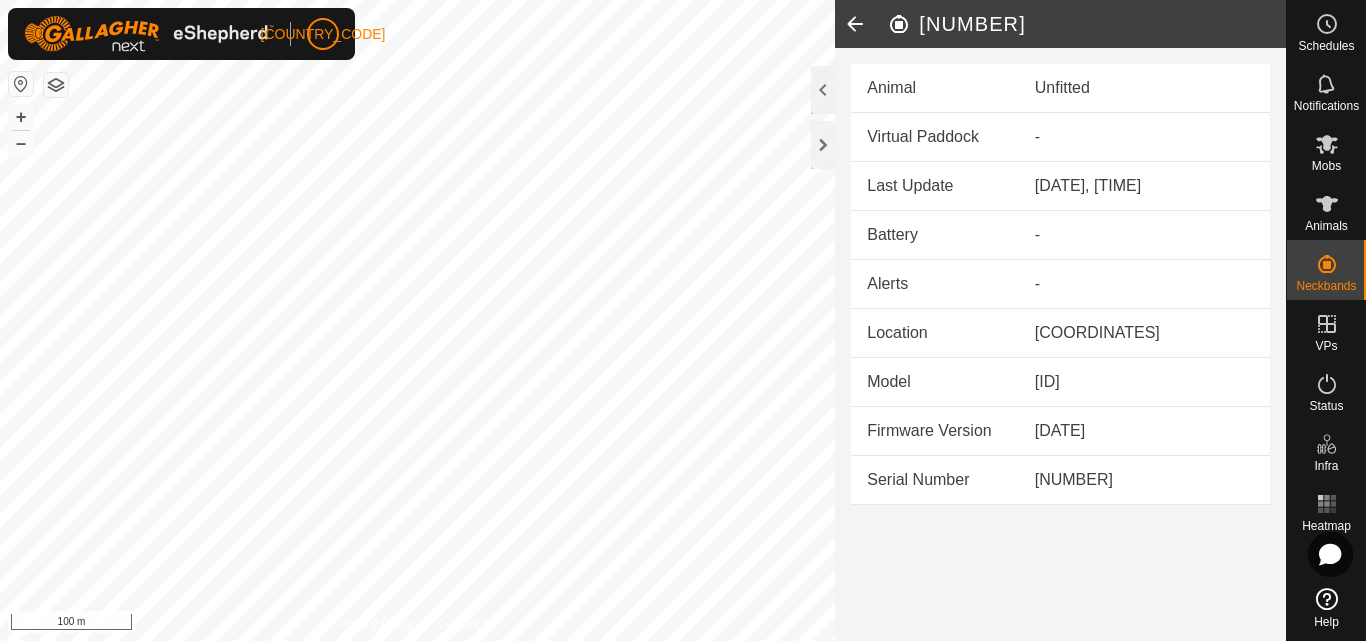 click 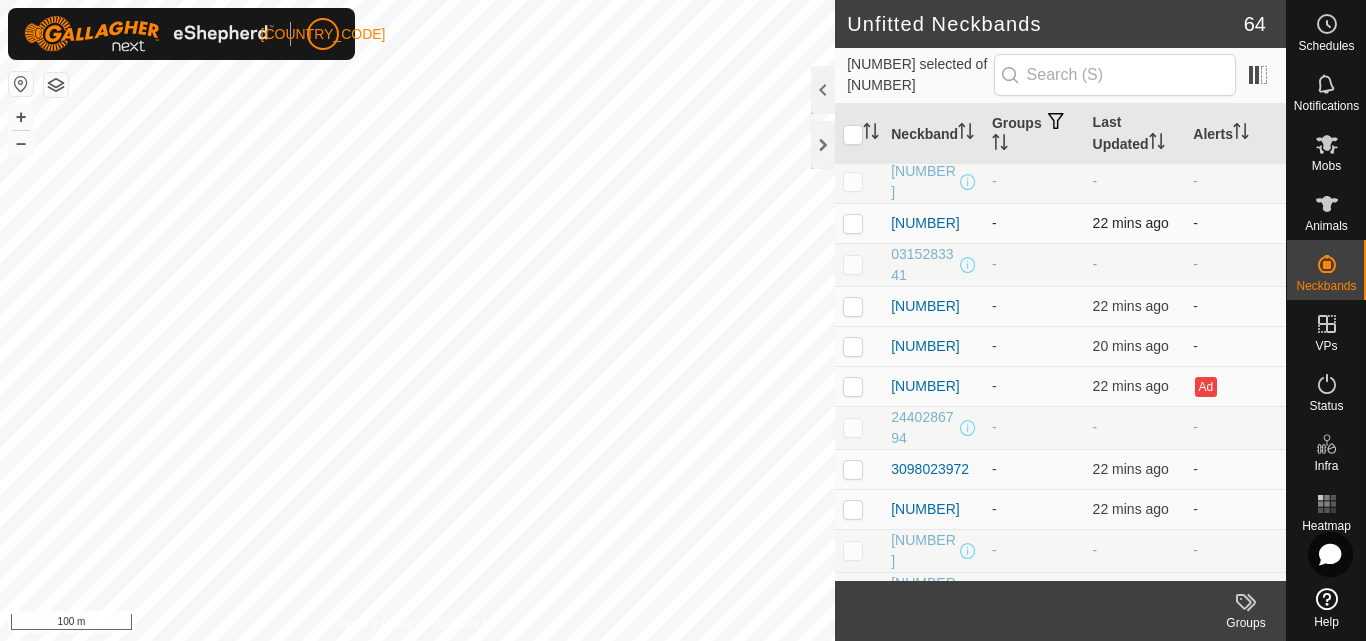 scroll, scrollTop: 297, scrollLeft: 0, axis: vertical 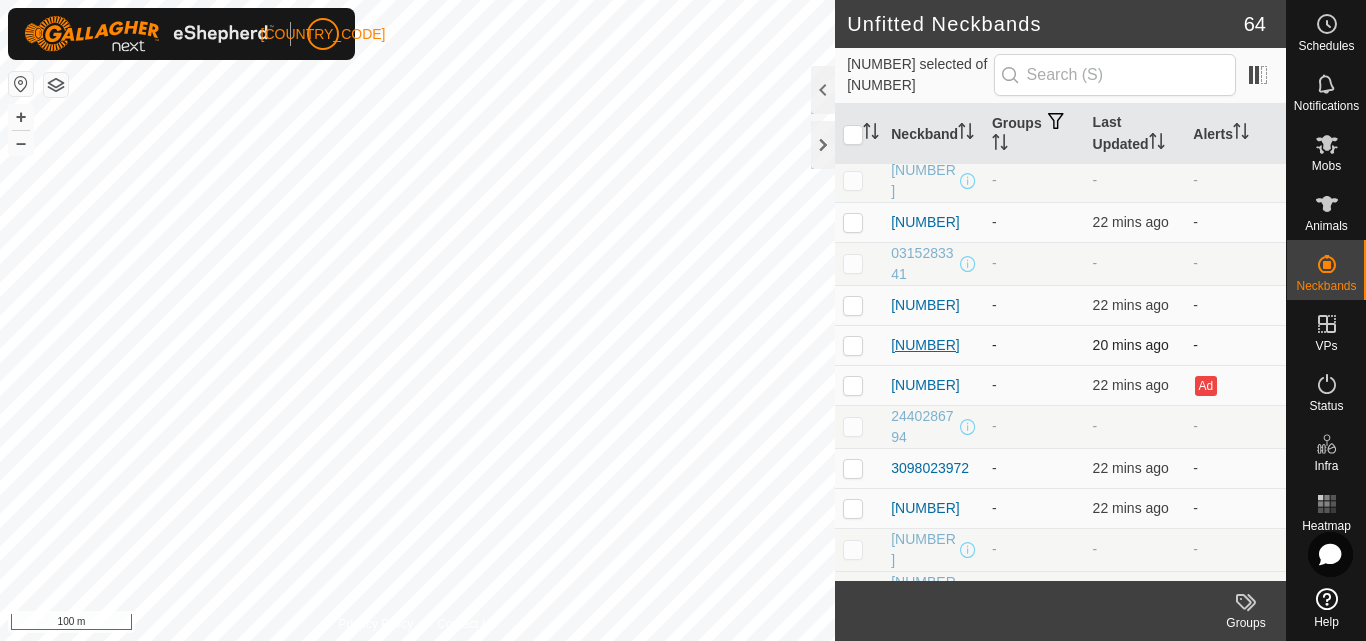 click on "[NUMBER]" at bounding box center (925, 345) 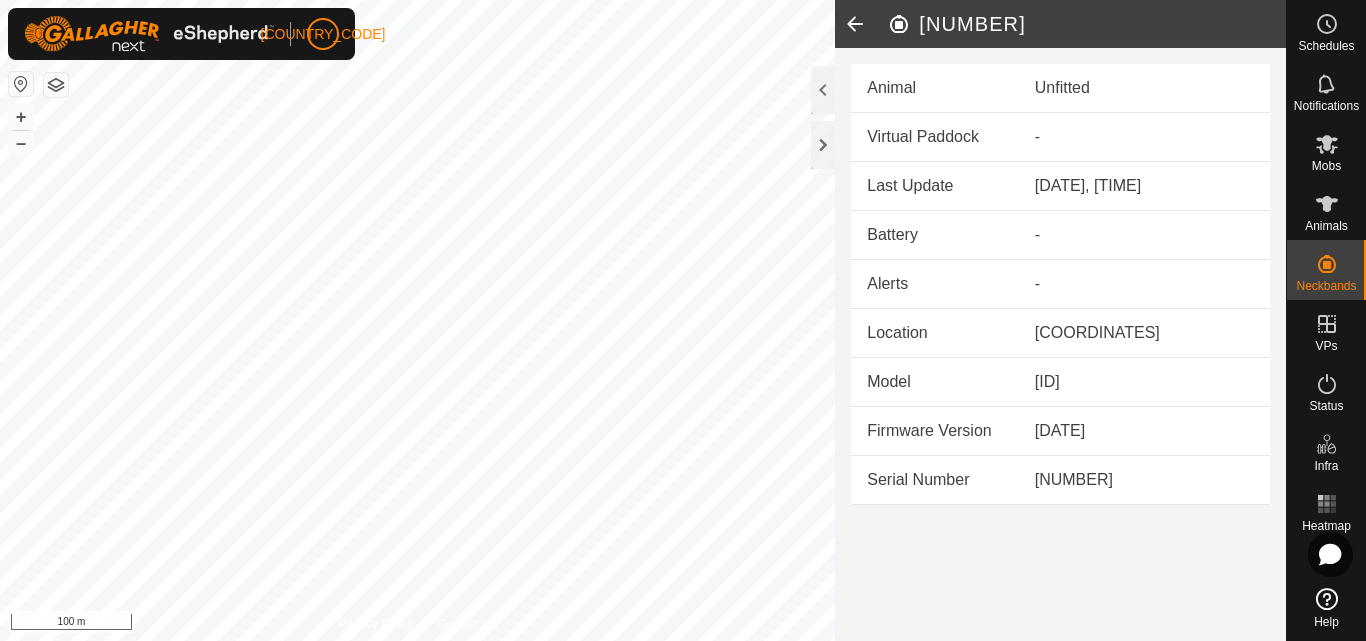 click 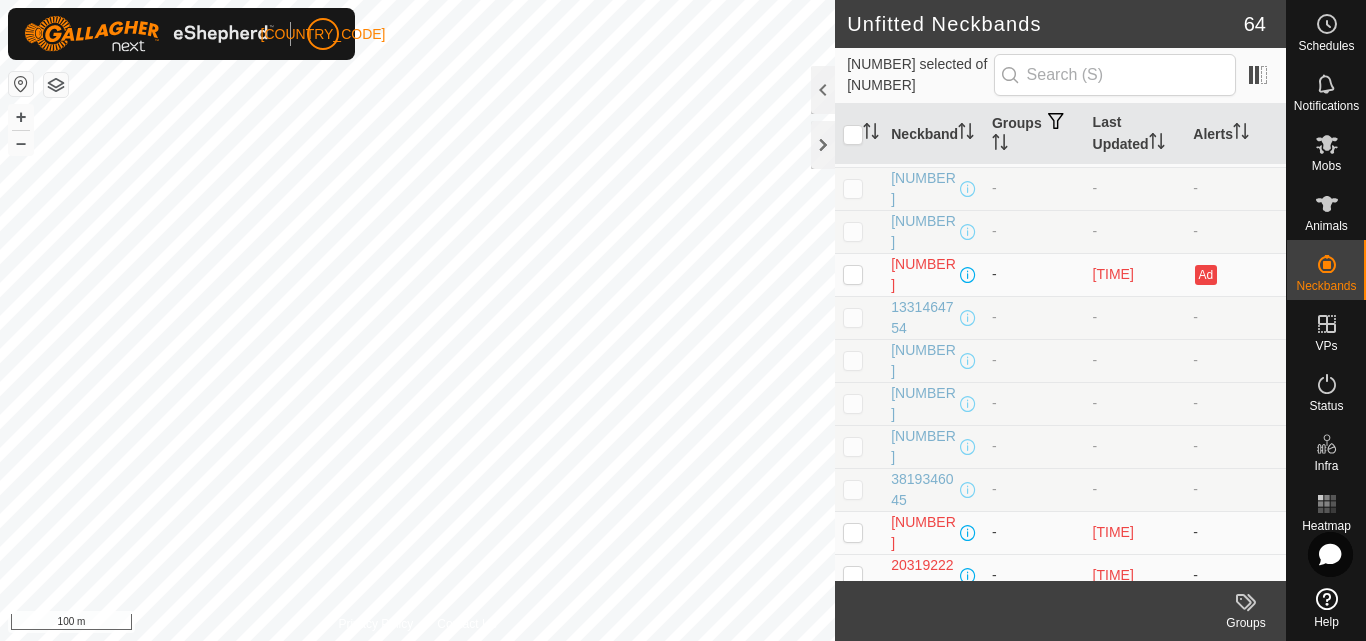 scroll, scrollTop: 1995, scrollLeft: 0, axis: vertical 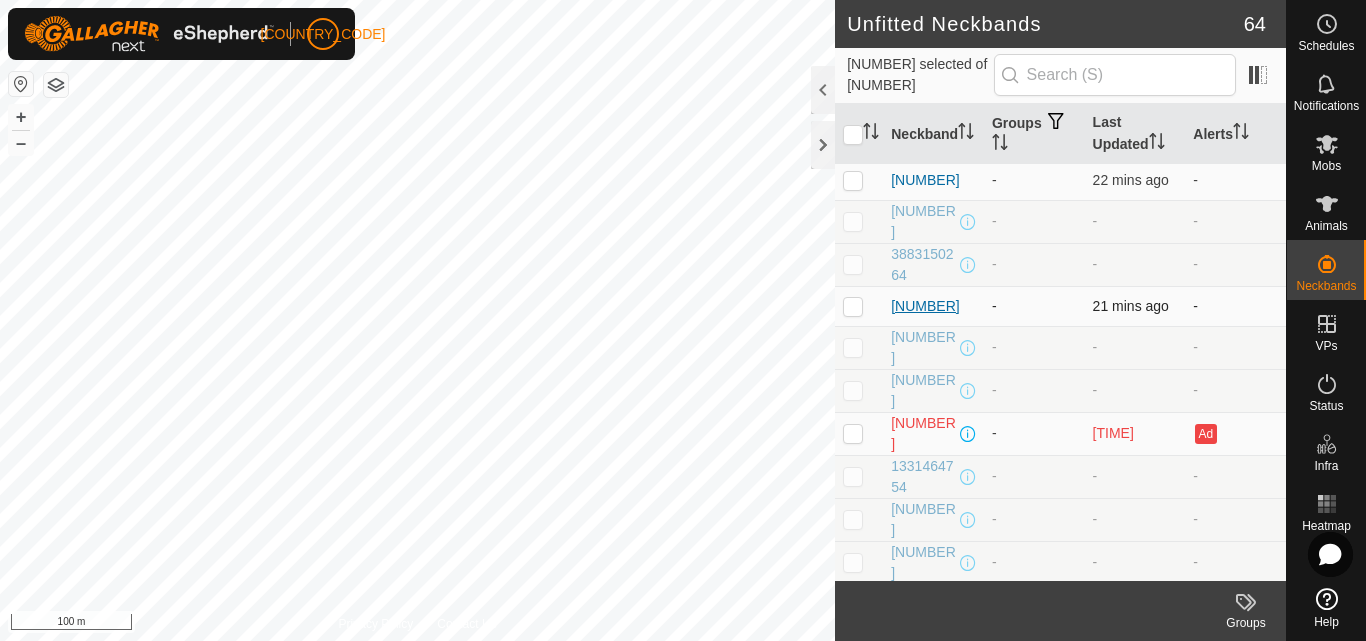 click on "[NUMBER]" at bounding box center (925, 306) 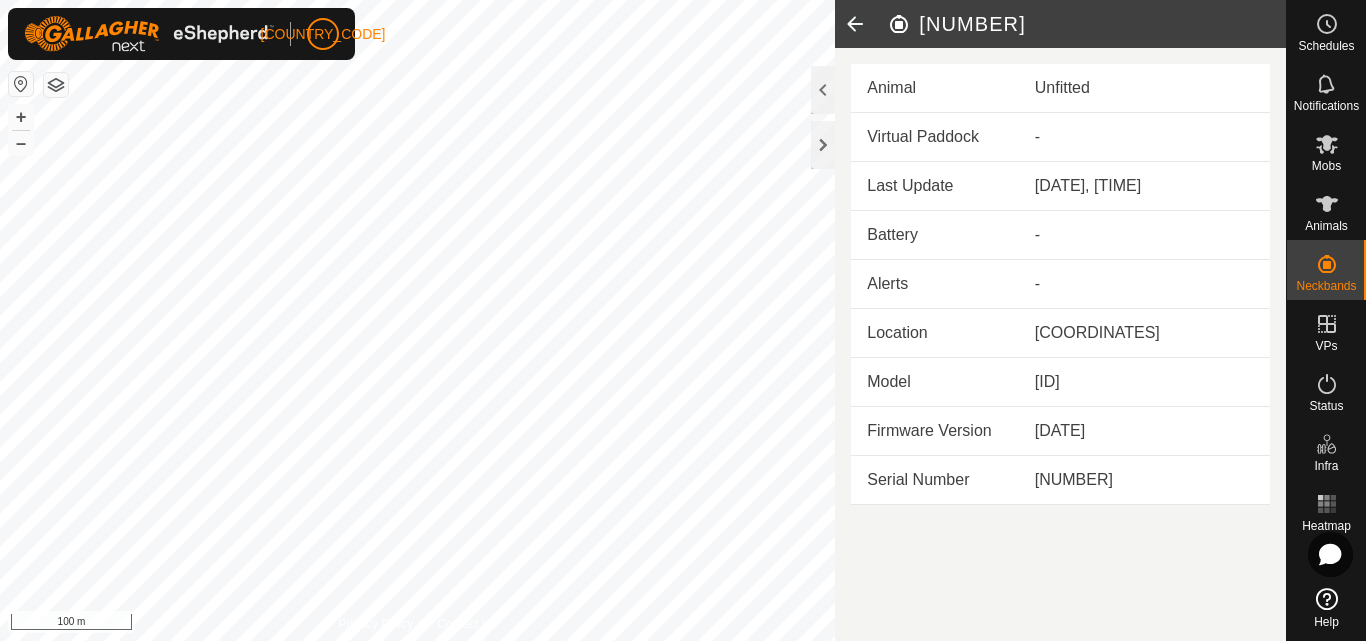 click 